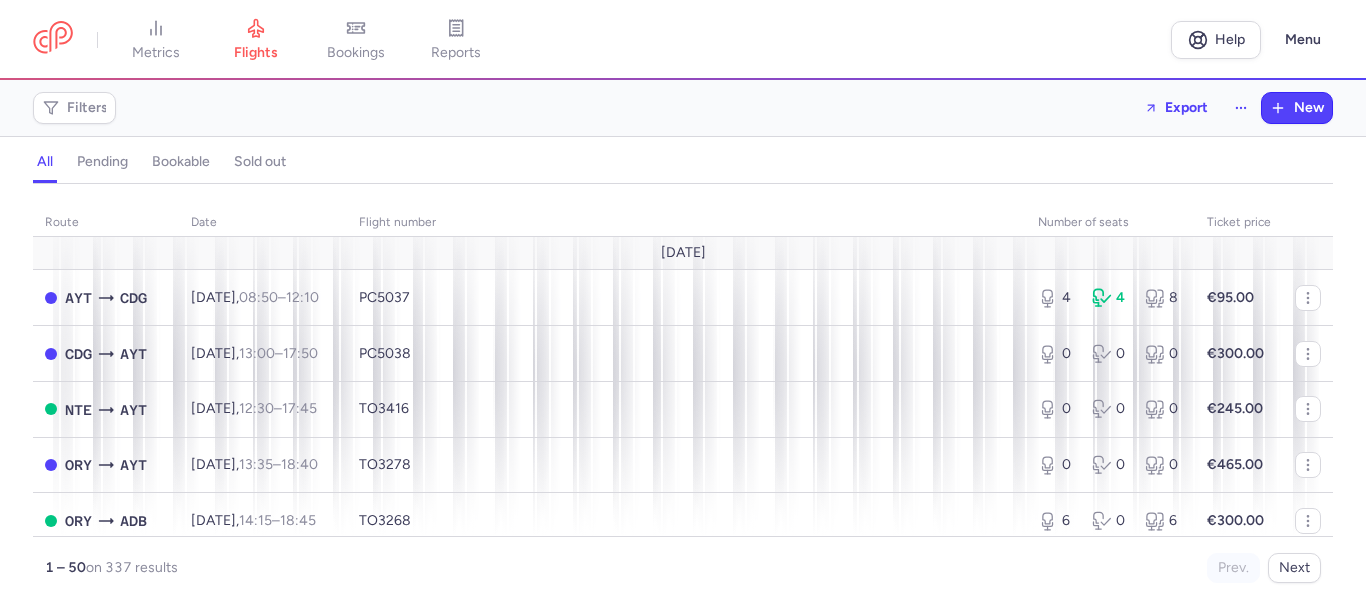 scroll, scrollTop: 0, scrollLeft: 0, axis: both 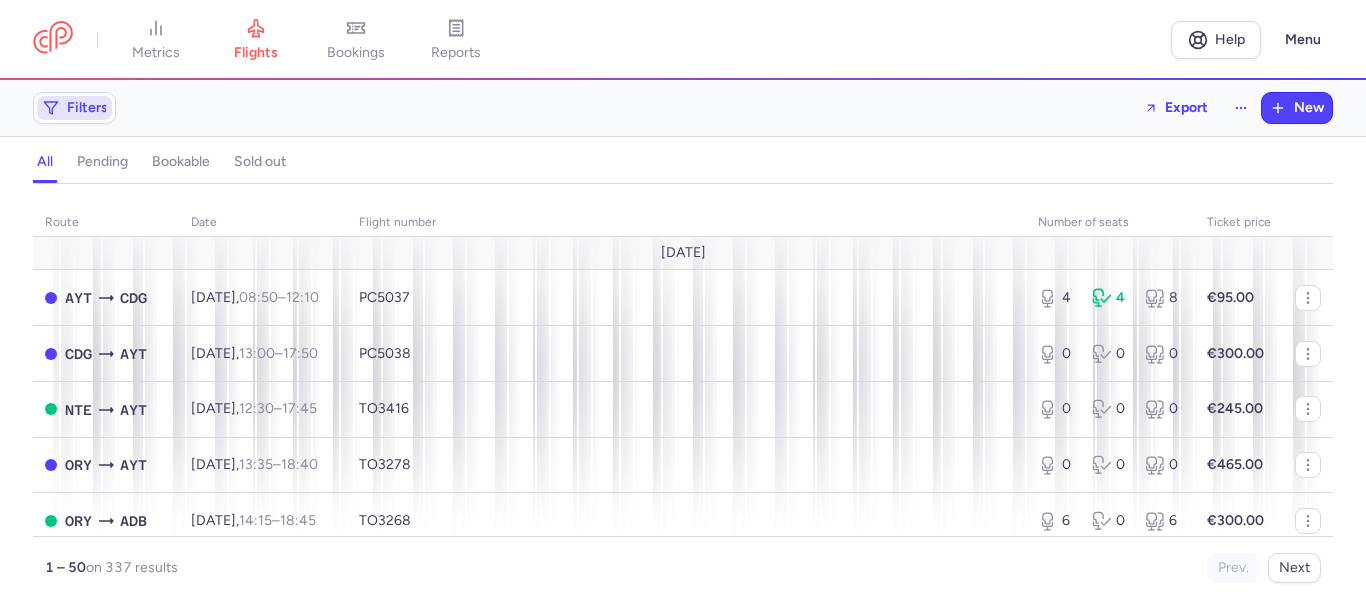 click on "Filters" at bounding box center (74, 108) 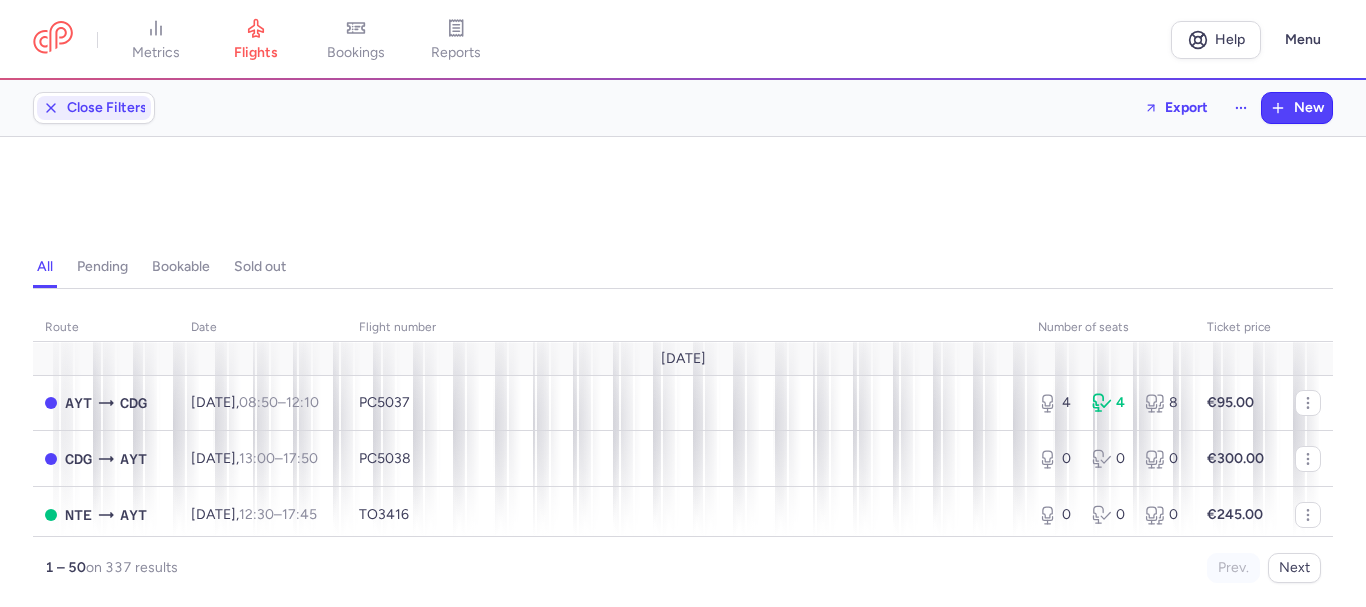 scroll, scrollTop: 0, scrollLeft: 0, axis: both 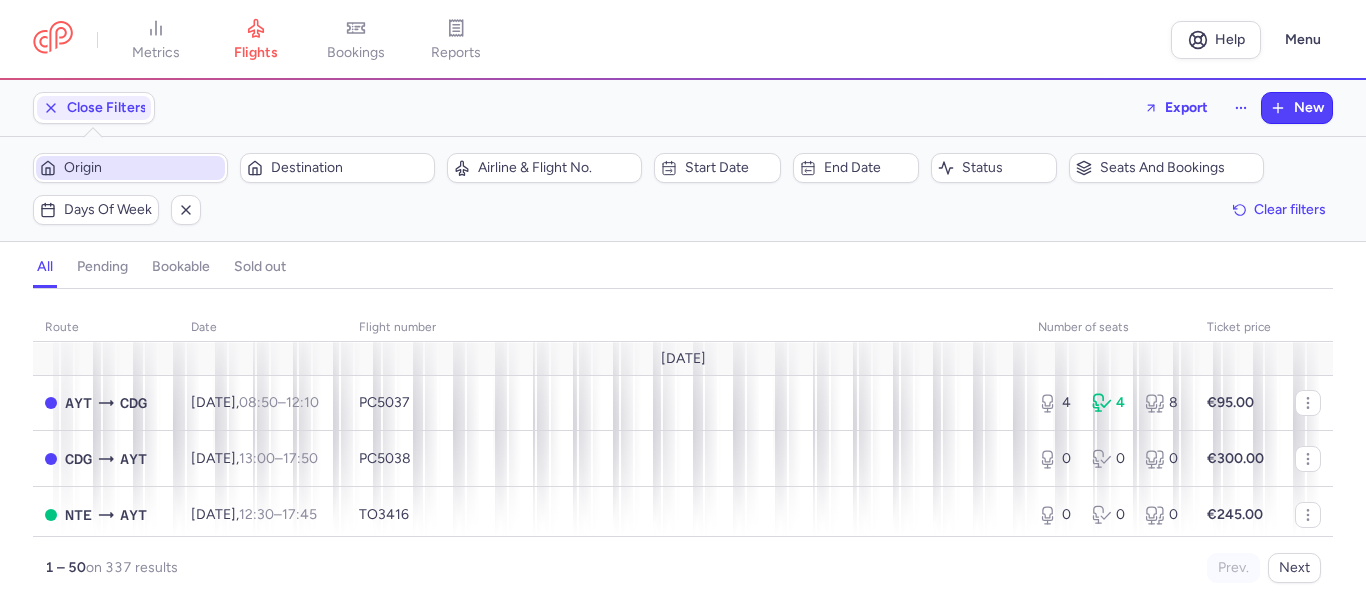 click on "Origin" at bounding box center (142, 168) 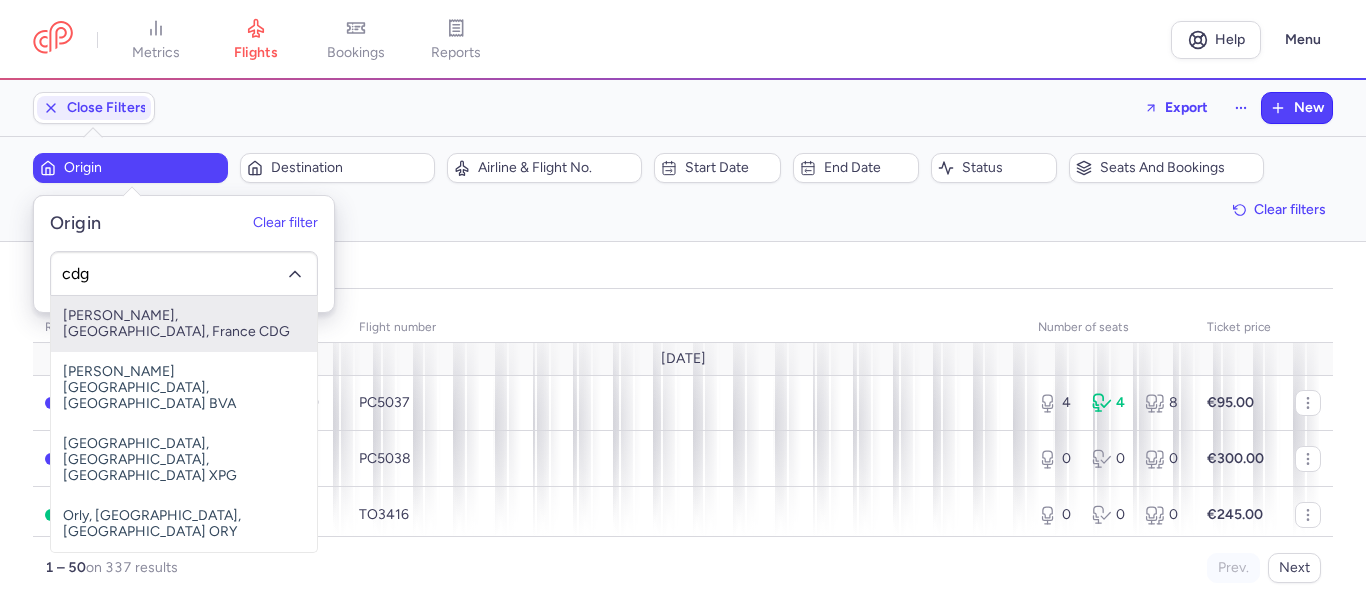 click on "Charles De Gaulle, Paris, France CDG" at bounding box center [184, 324] 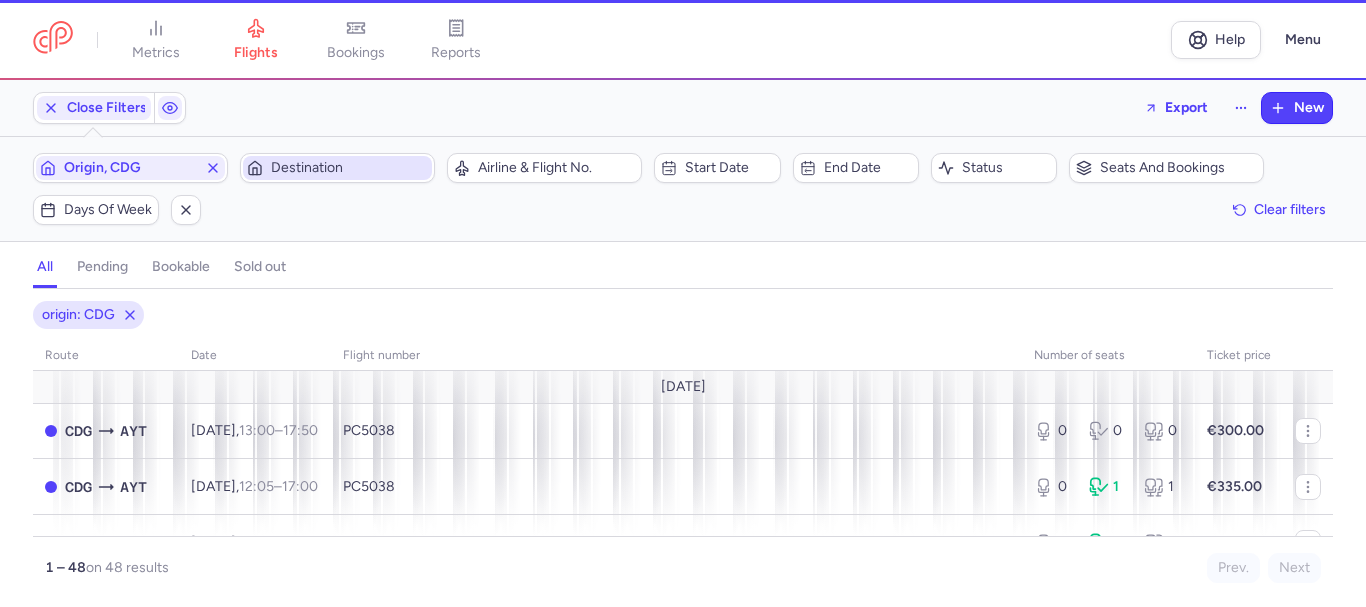 click on "Destination" at bounding box center (337, 168) 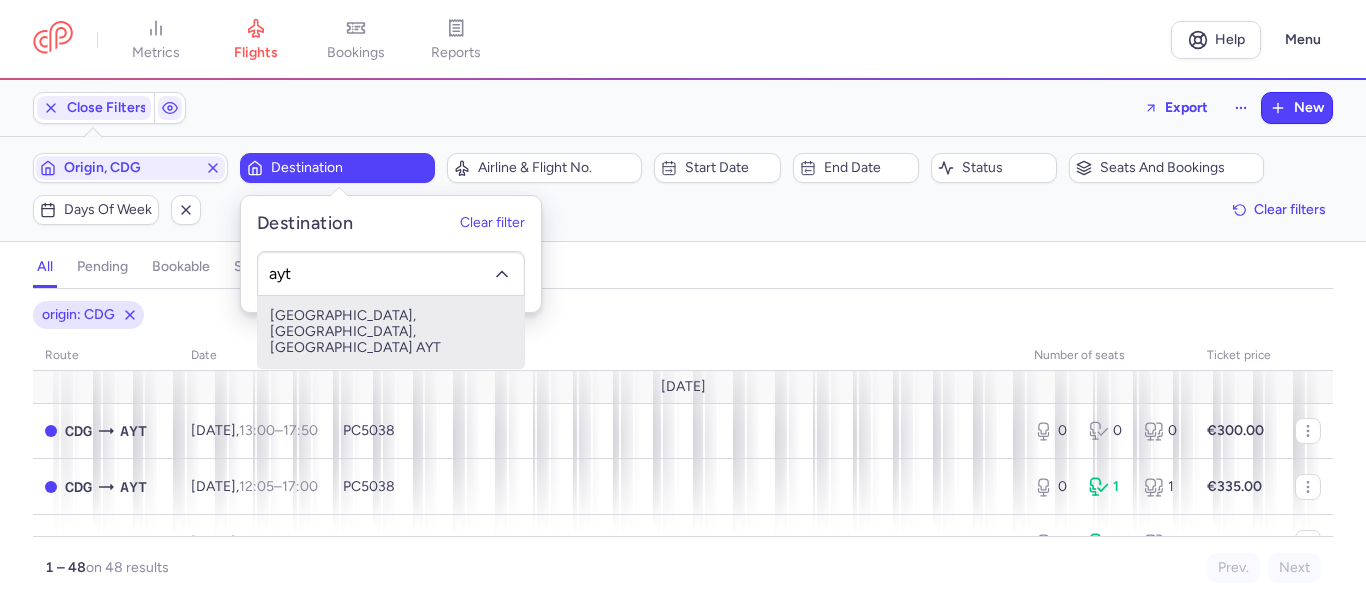 click on "Antalya, Antalya, Turkey AYT" at bounding box center [391, 332] 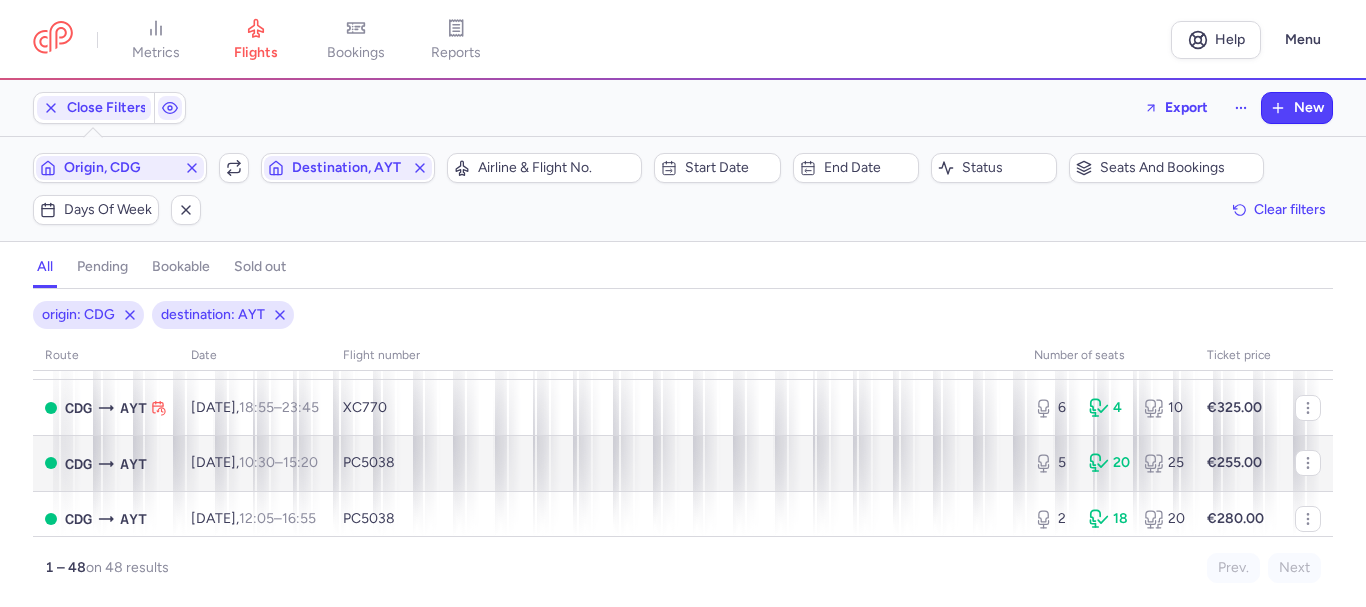 scroll, scrollTop: 100, scrollLeft: 0, axis: vertical 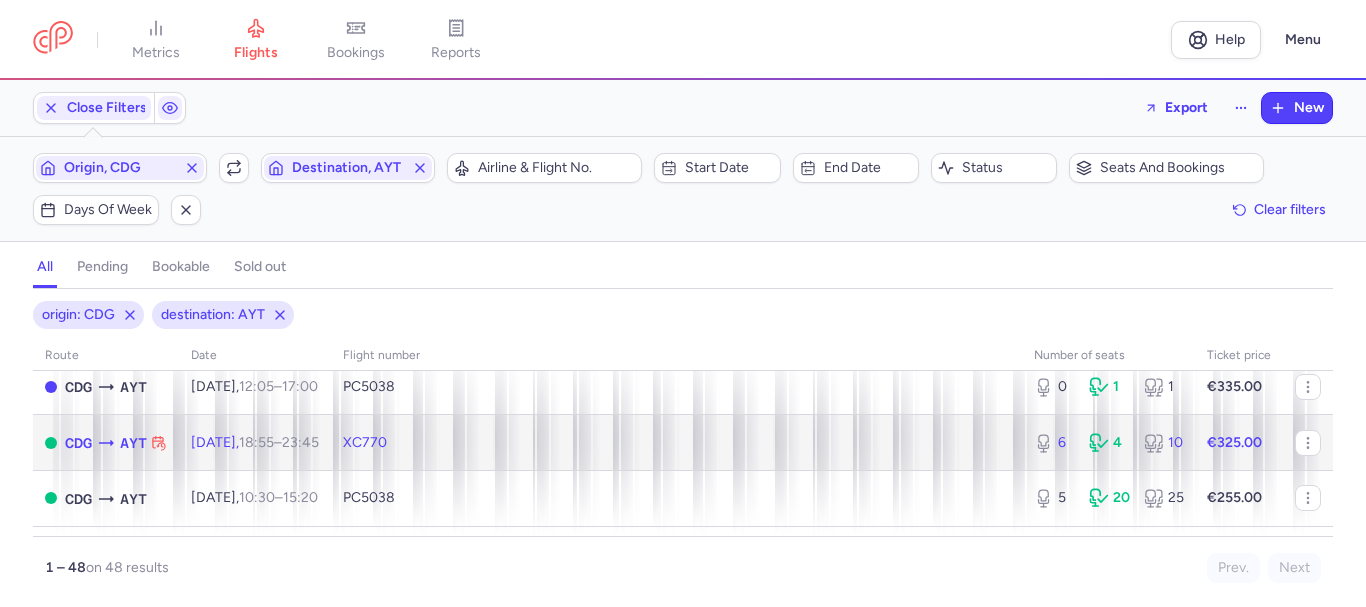 click on "€325.00" at bounding box center [1234, 442] 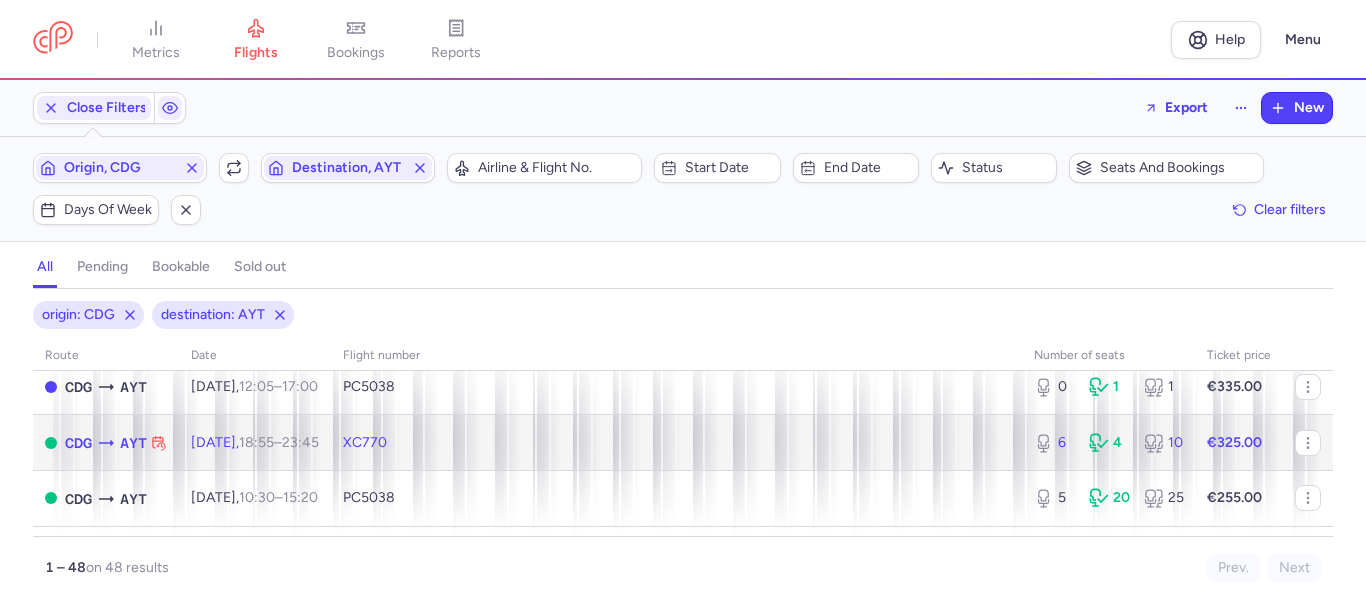 click on "CDG  AYT" at bounding box center [106, 443] 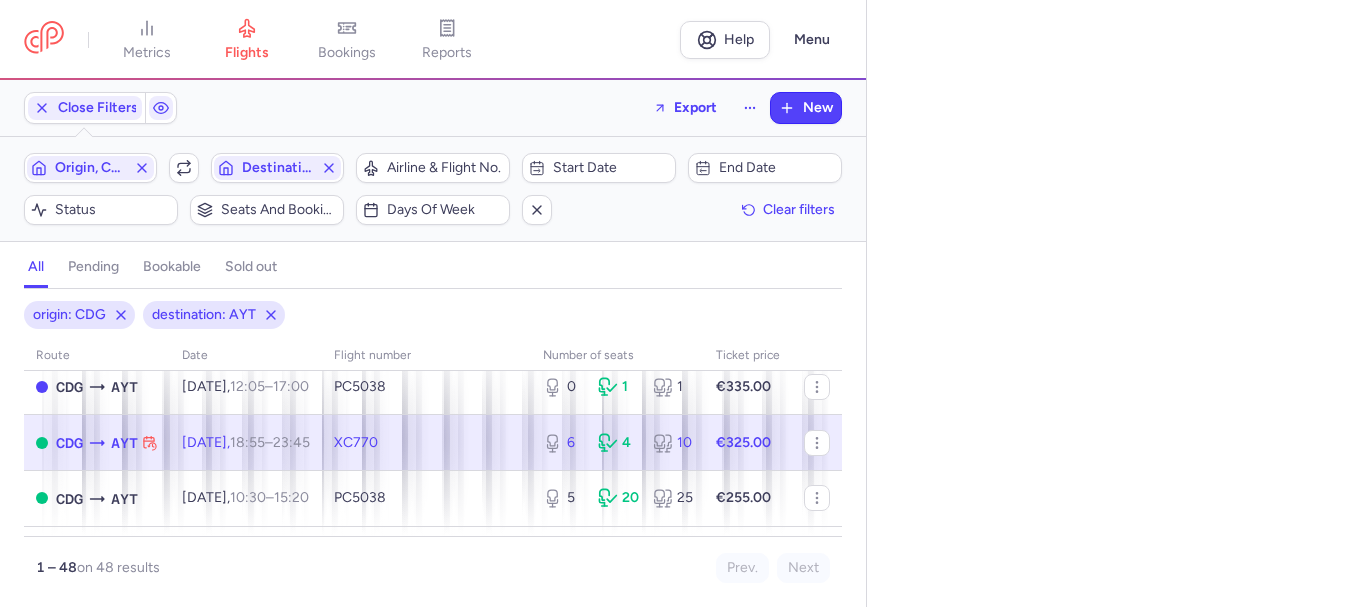select on "days" 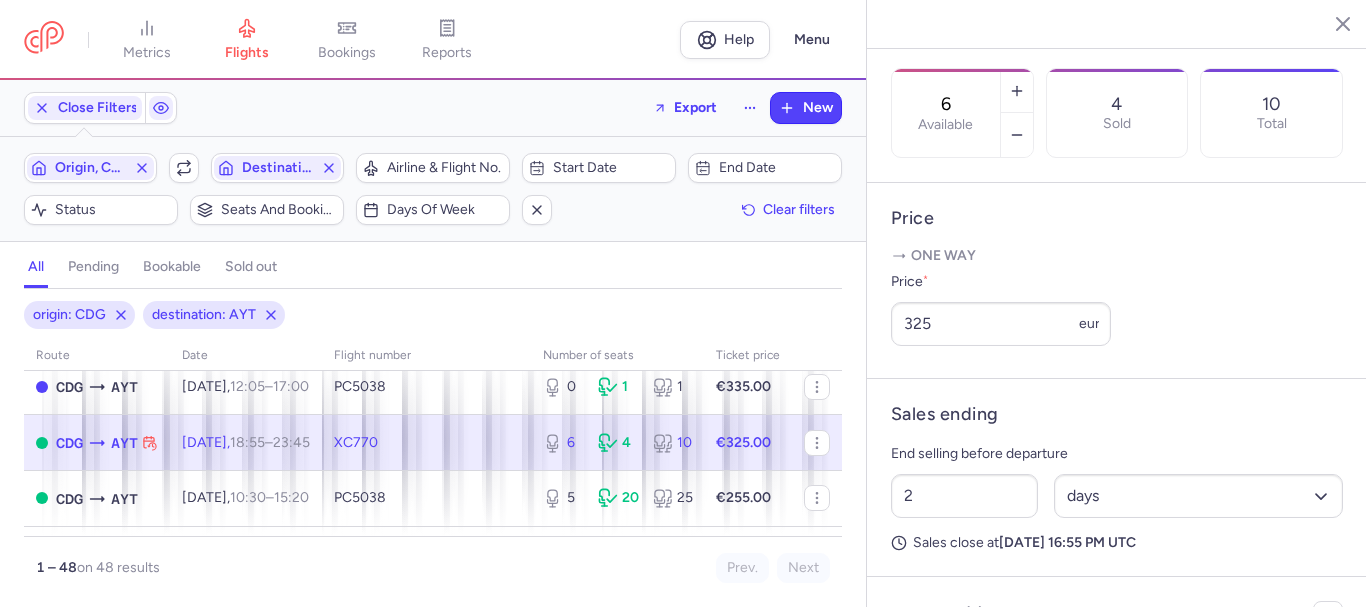 scroll, scrollTop: 800, scrollLeft: 0, axis: vertical 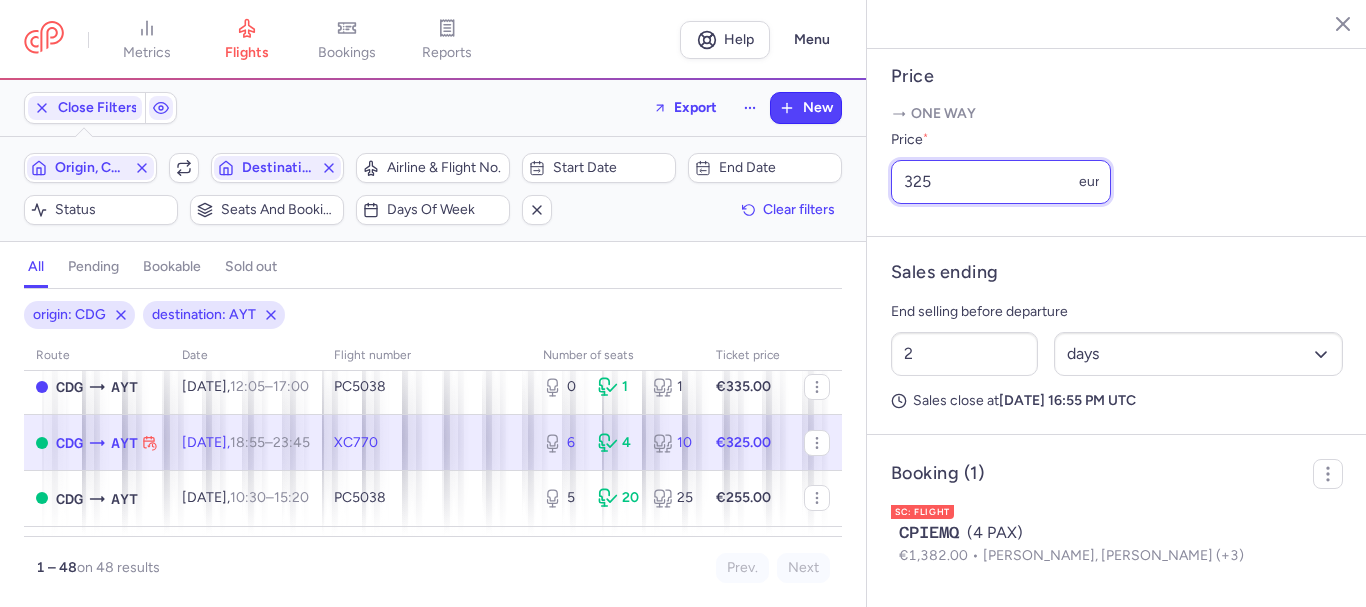 drag, startPoint x: 944, startPoint y: 211, endPoint x: 877, endPoint y: 202, distance: 67.601776 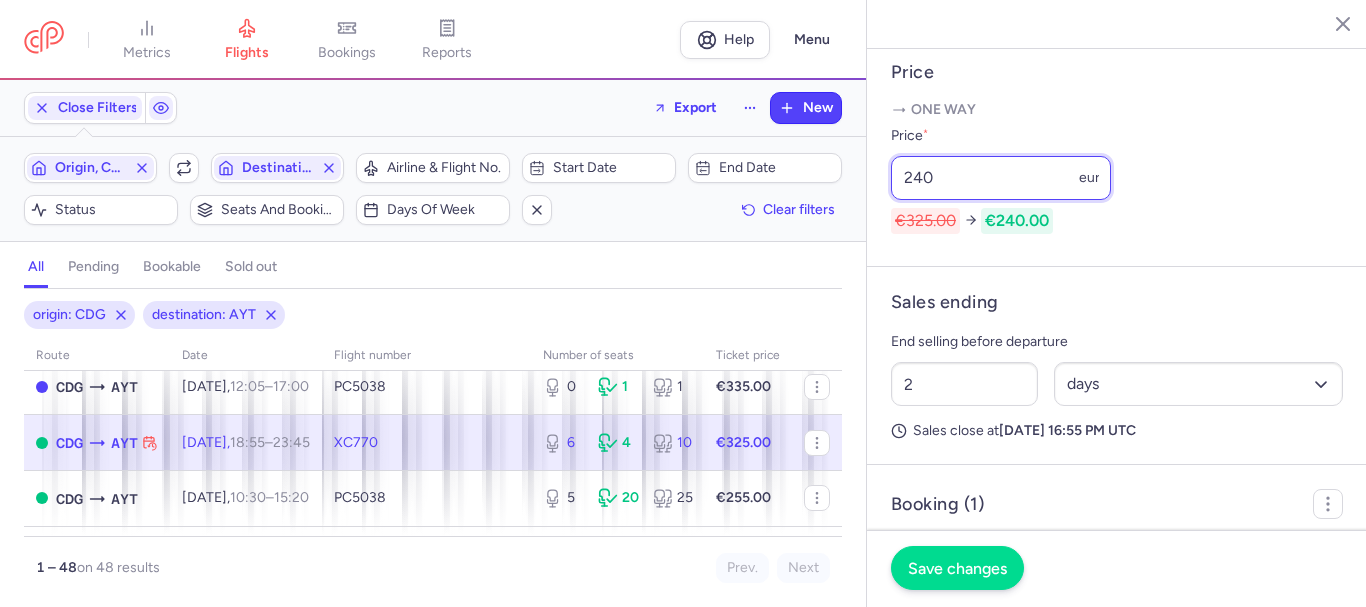 type on "240" 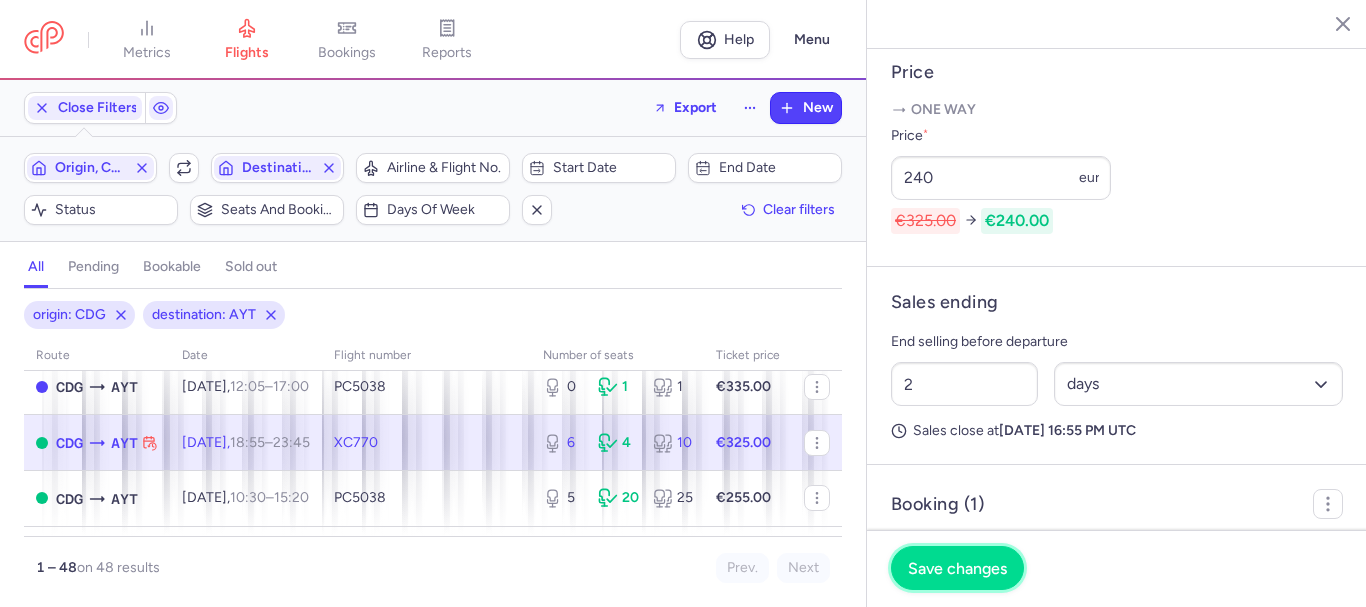 click on "Save changes" at bounding box center [957, 568] 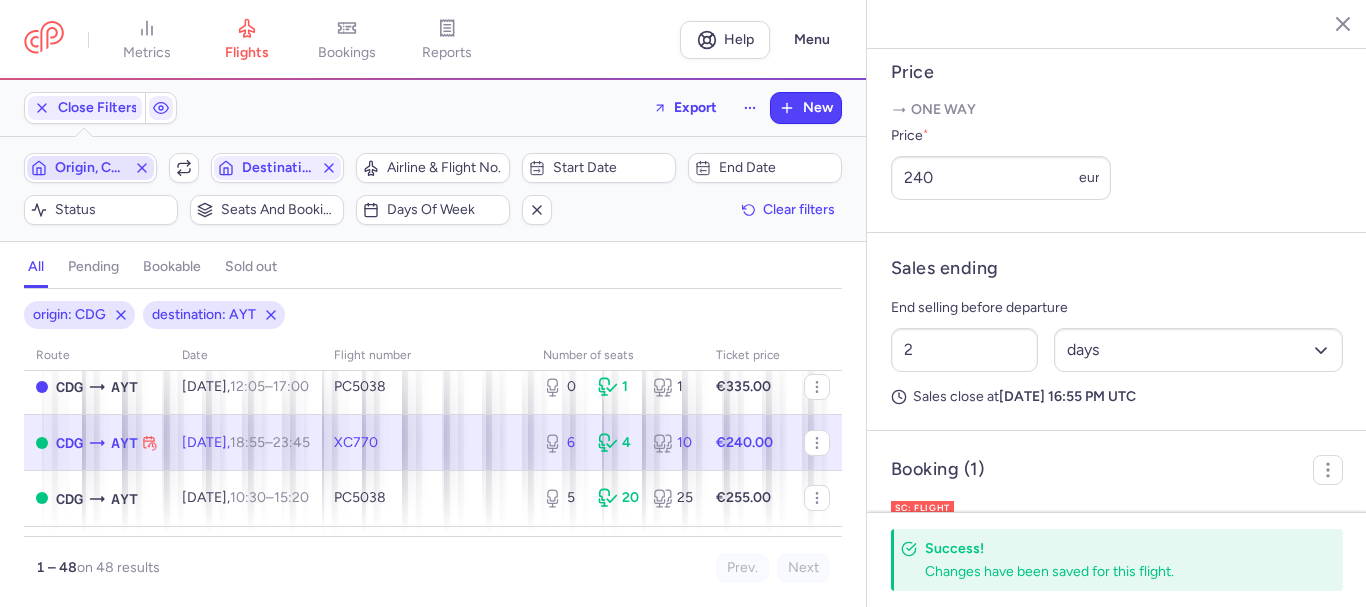 click on "Origin, CDG" at bounding box center [90, 168] 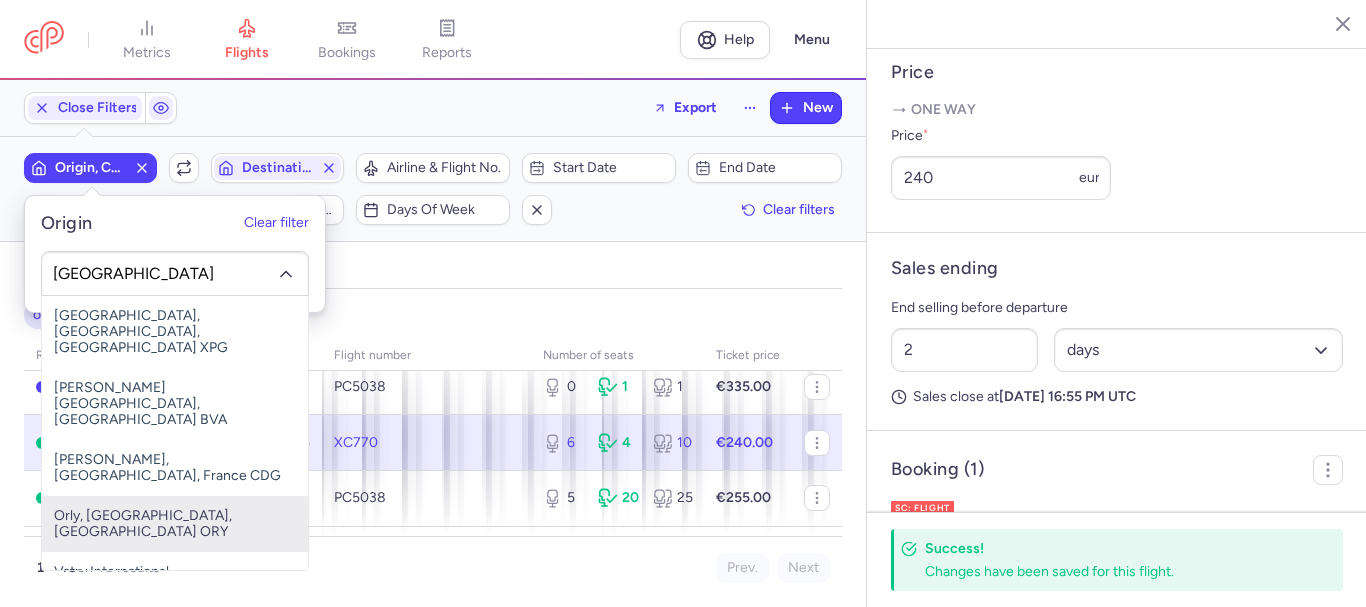 click on "Orly, Paris, France ORY" at bounding box center [175, 524] 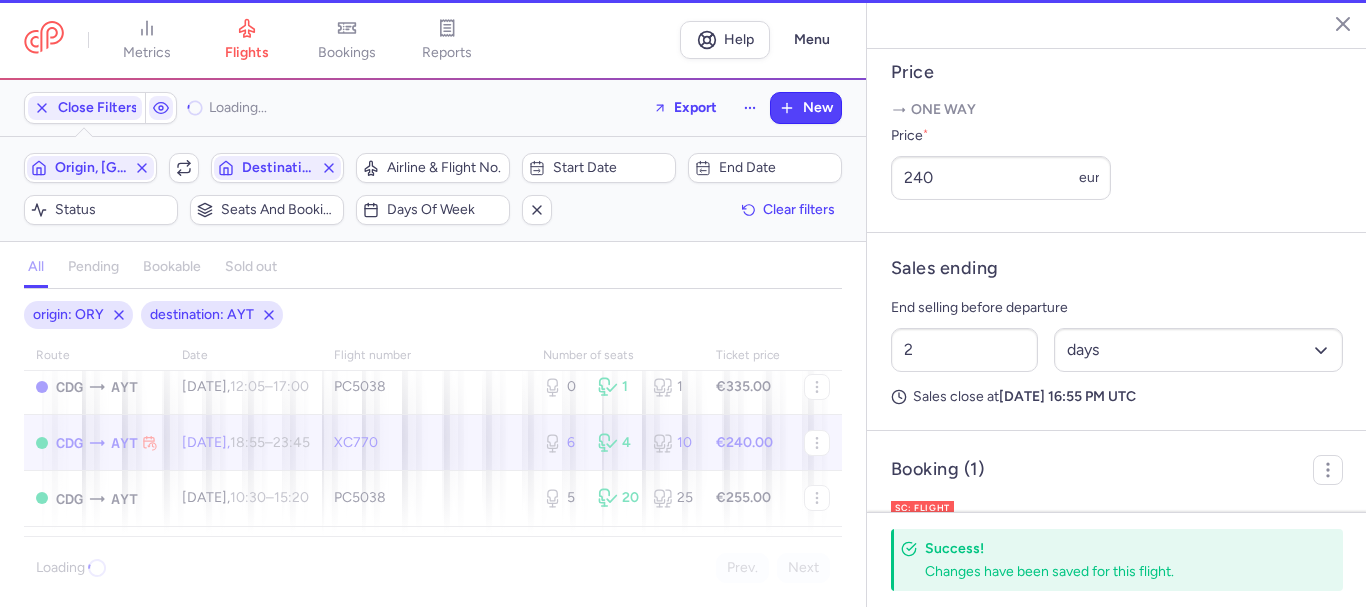 click on "Vatry International, Paris-Vatry, France XCR" at bounding box center [174, 554] 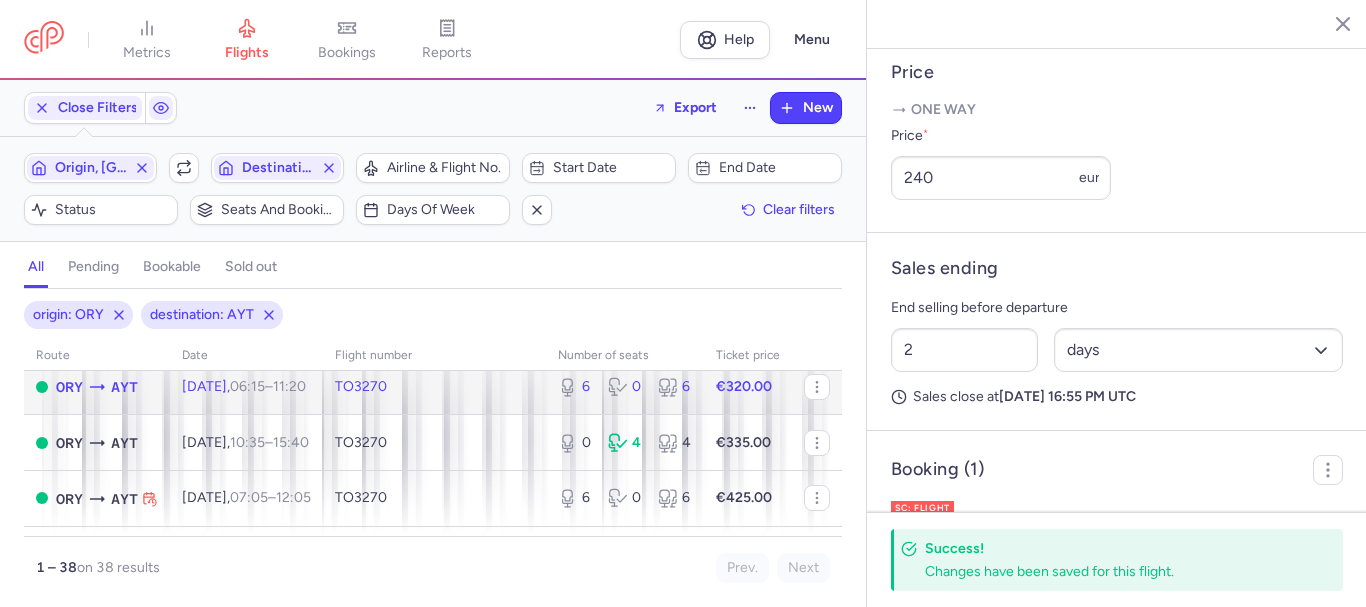 click on "€320.00" at bounding box center (744, 386) 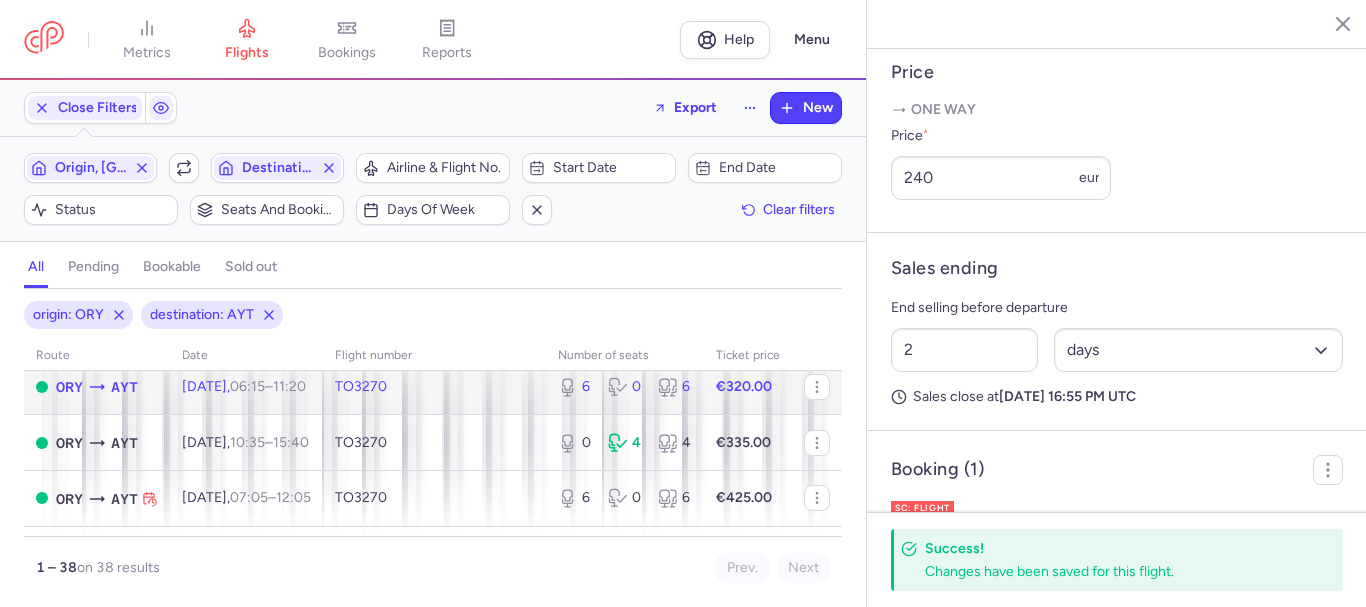 click on "06:15  –  11:20  +0" at bounding box center (268, 386) 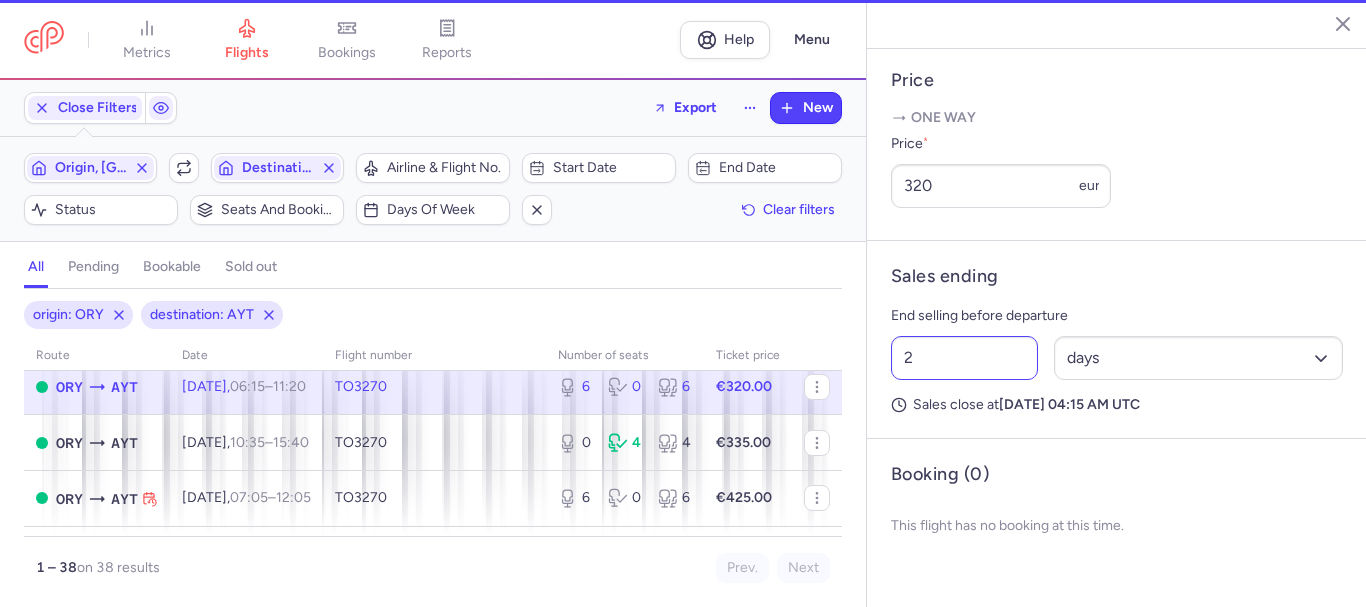 scroll, scrollTop: 771, scrollLeft: 0, axis: vertical 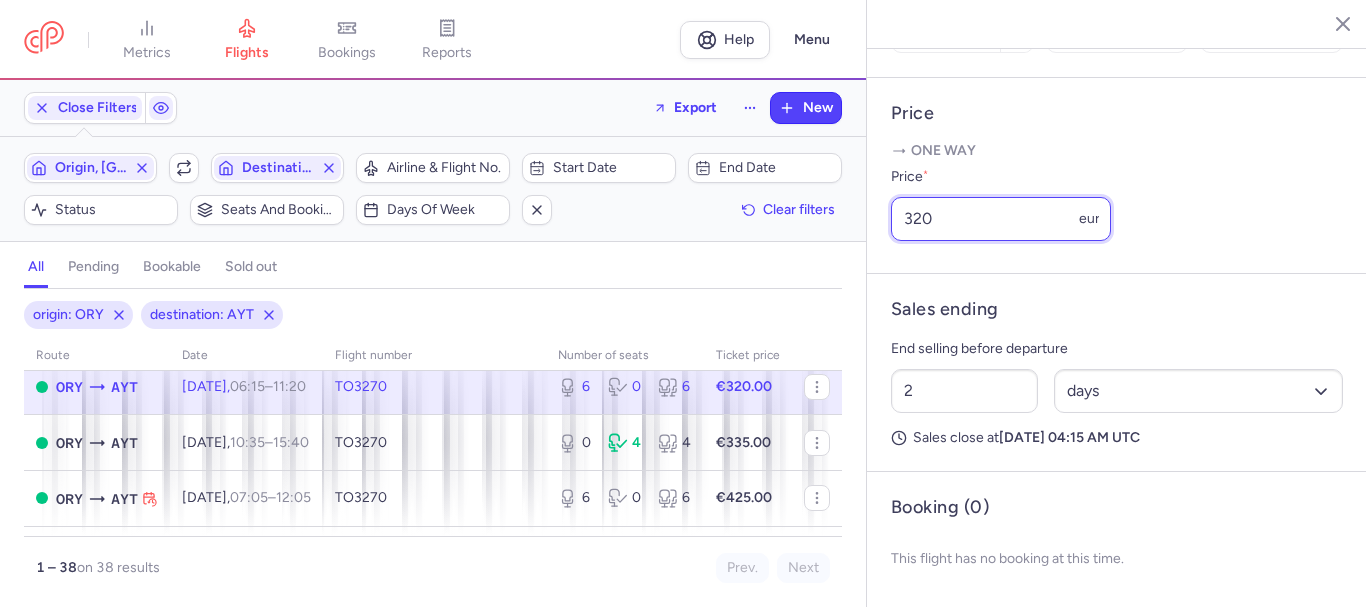 drag, startPoint x: 959, startPoint y: 224, endPoint x: 868, endPoint y: 212, distance: 91.787796 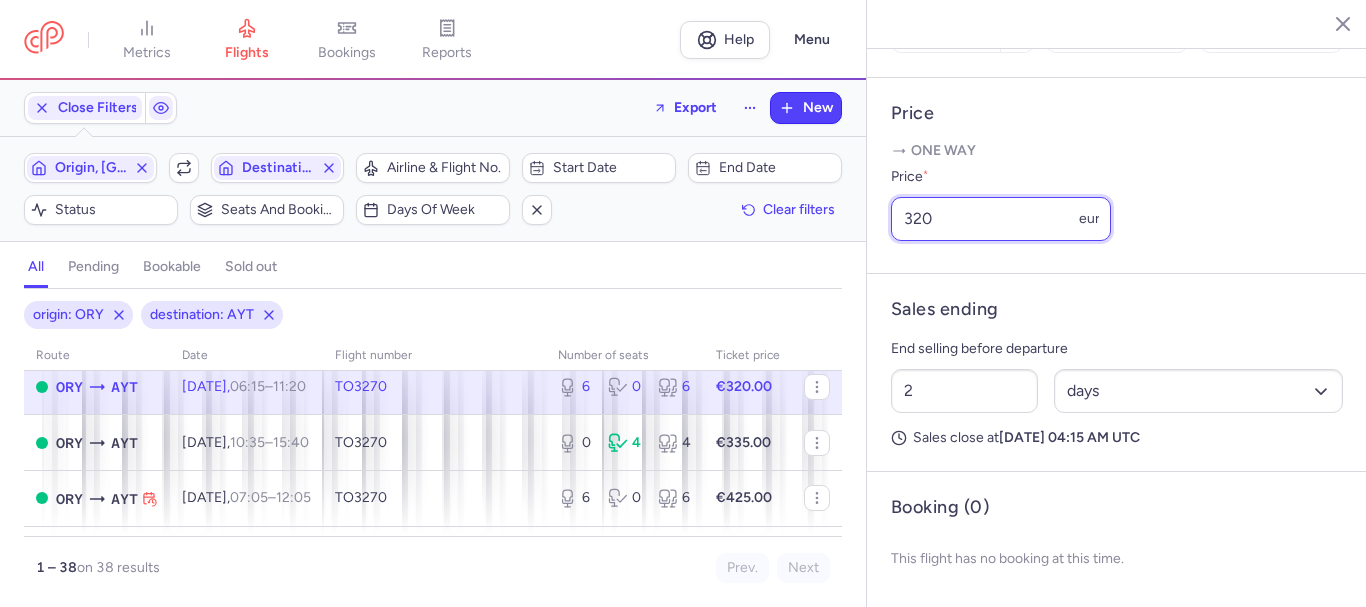 click on "Price  One way  Price  * 320 eur" at bounding box center (1117, 176) 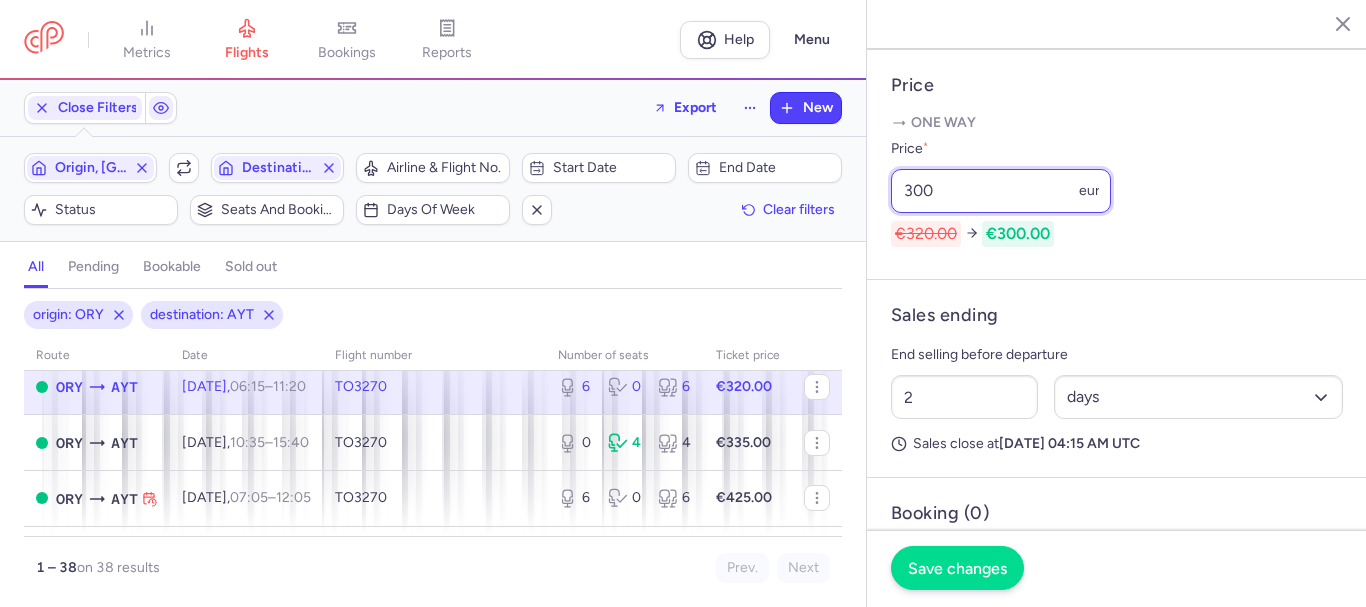 type on "300" 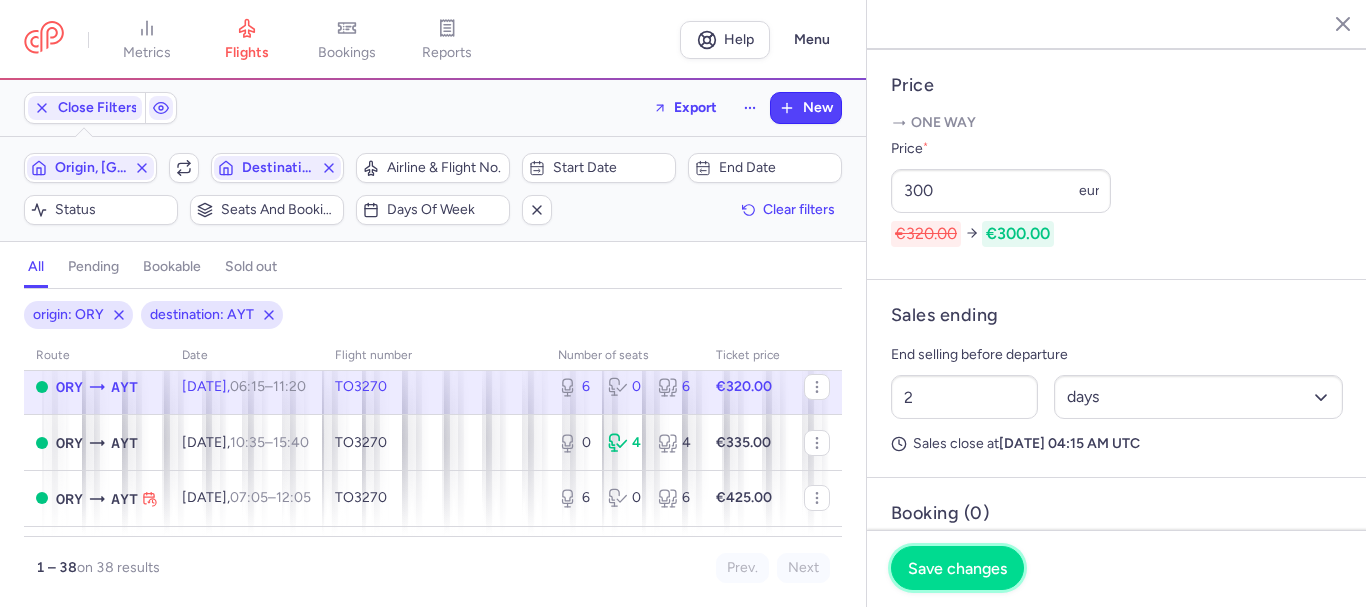 click on "Save changes" at bounding box center [957, 568] 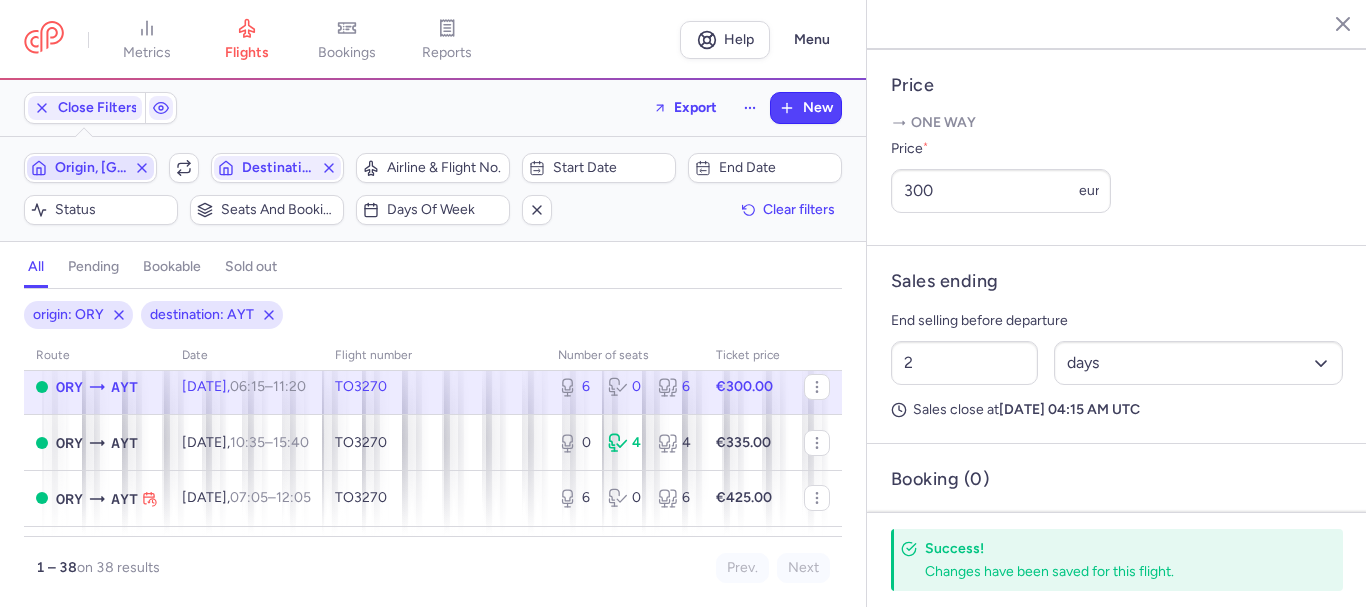click on "Origin, ORY" at bounding box center (90, 168) 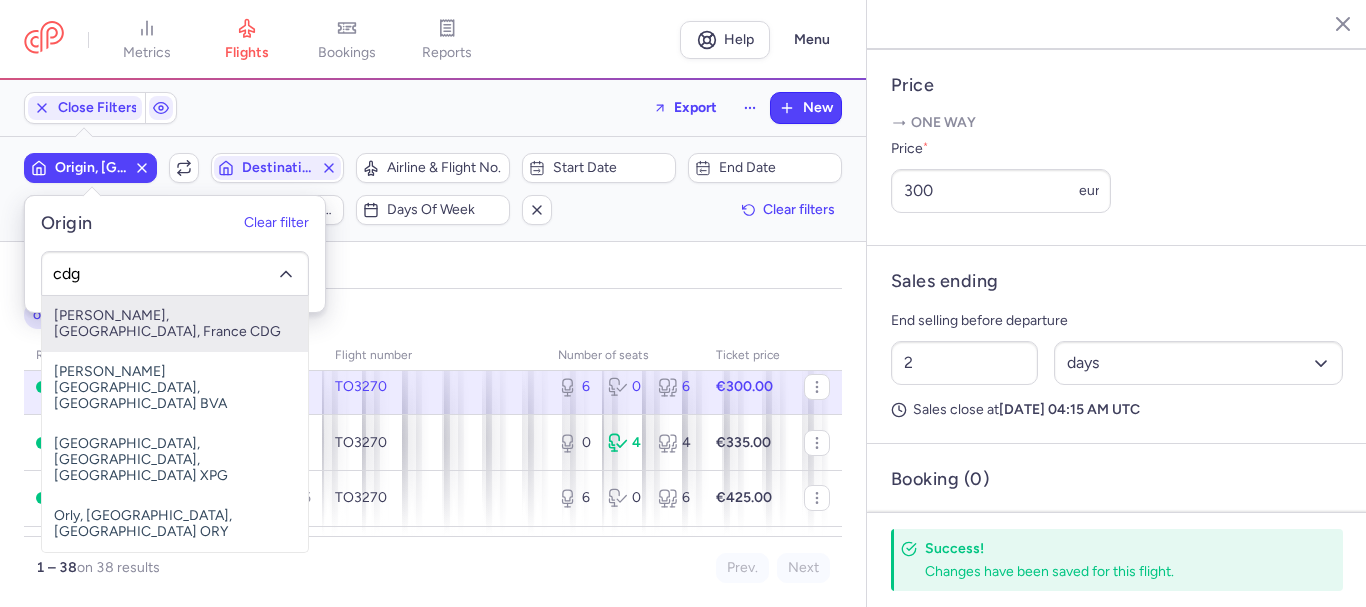 click on "Charles De Gaulle, Paris, France CDG" at bounding box center [175, 324] 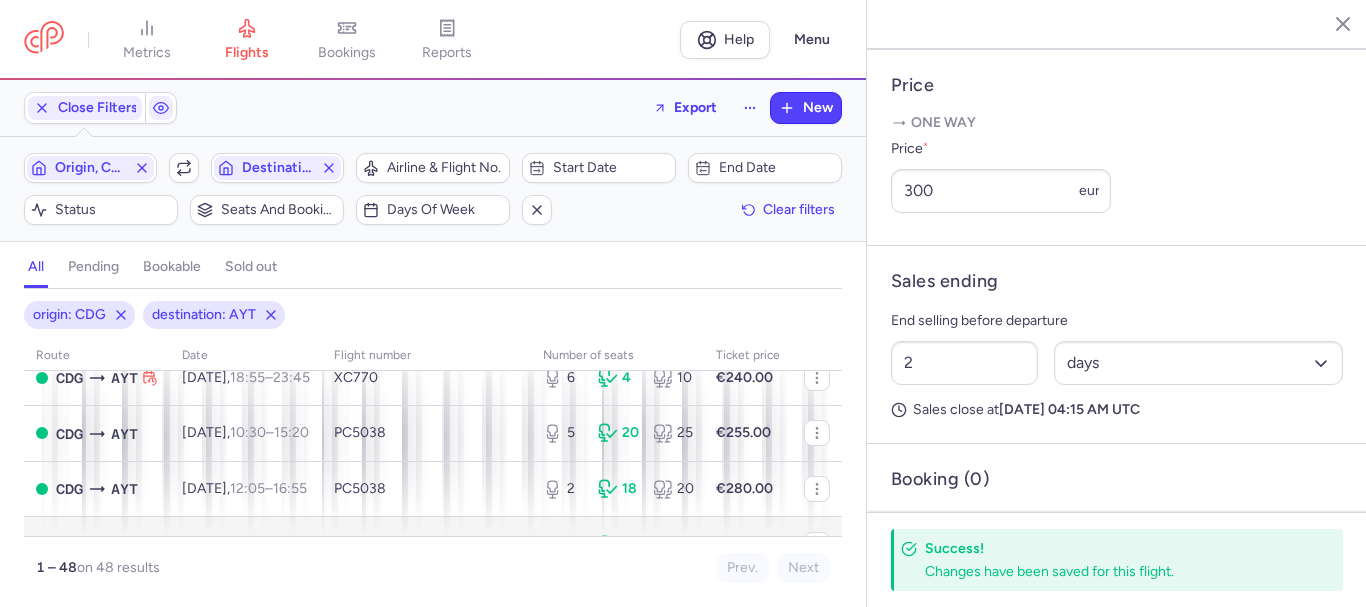 scroll, scrollTop: 200, scrollLeft: 0, axis: vertical 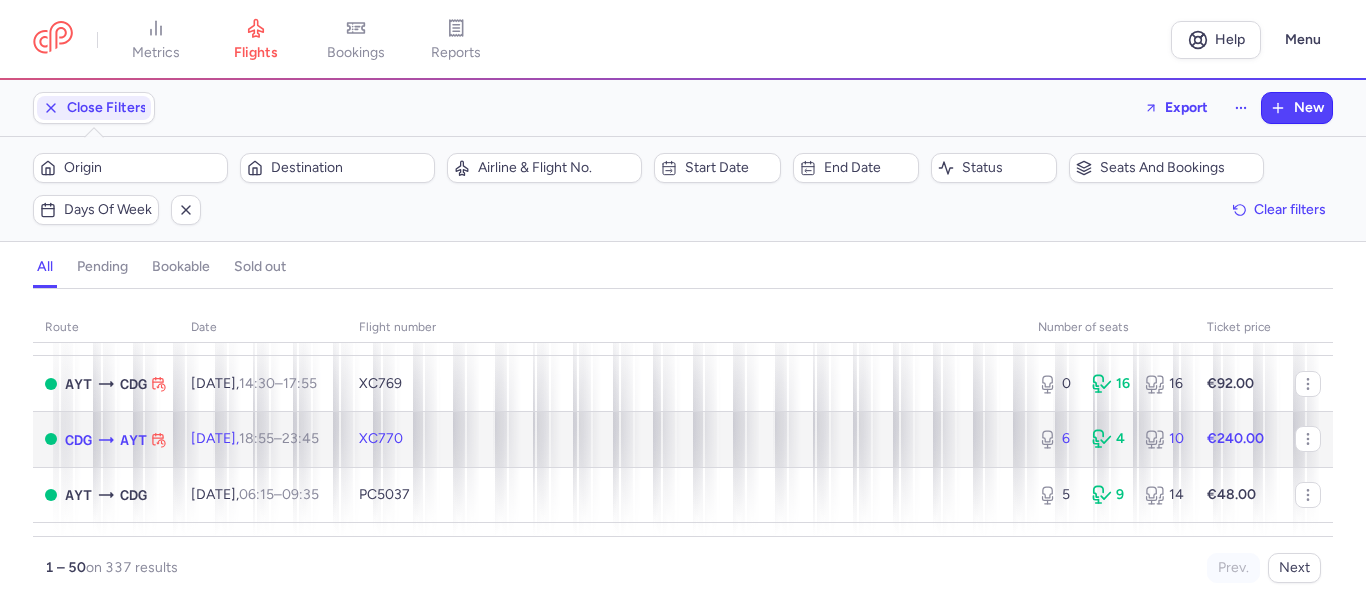 click on "XC770" at bounding box center (686, 439) 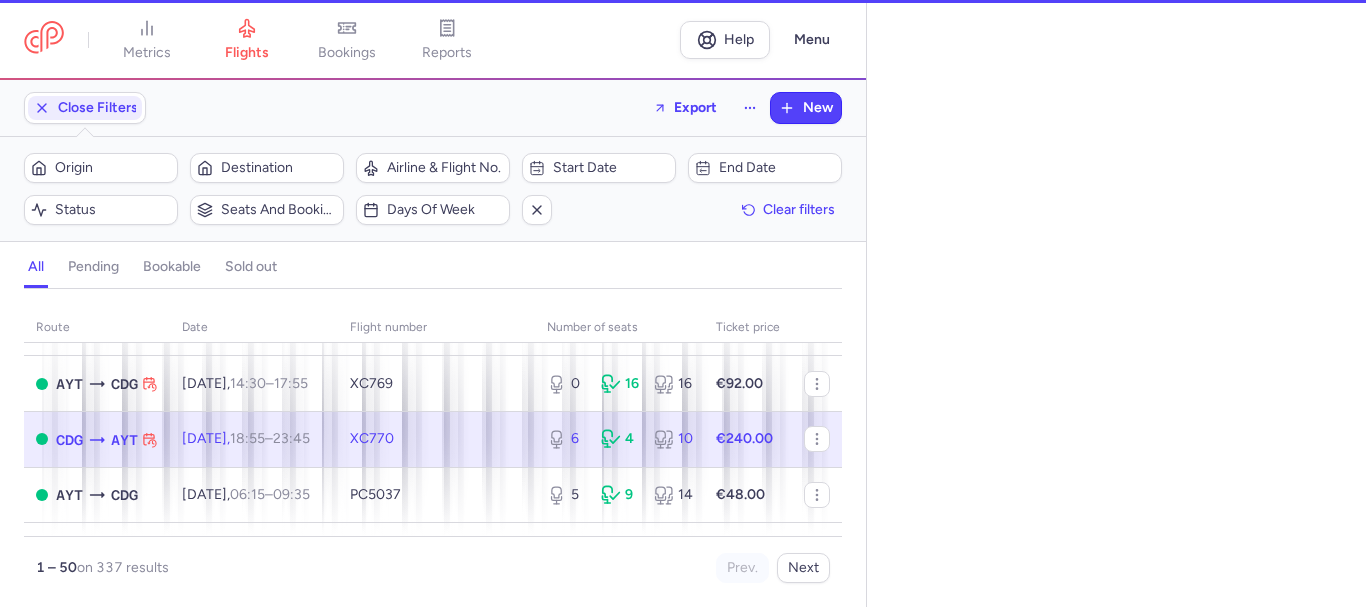 select on "days" 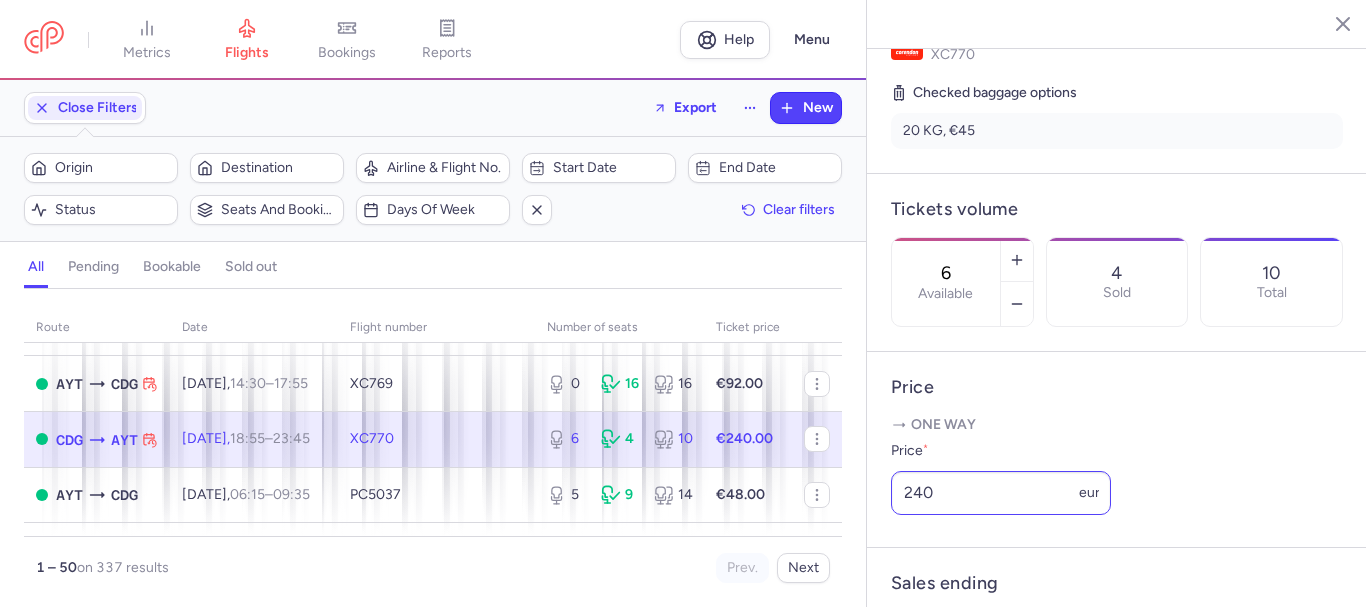 scroll, scrollTop: 600, scrollLeft: 0, axis: vertical 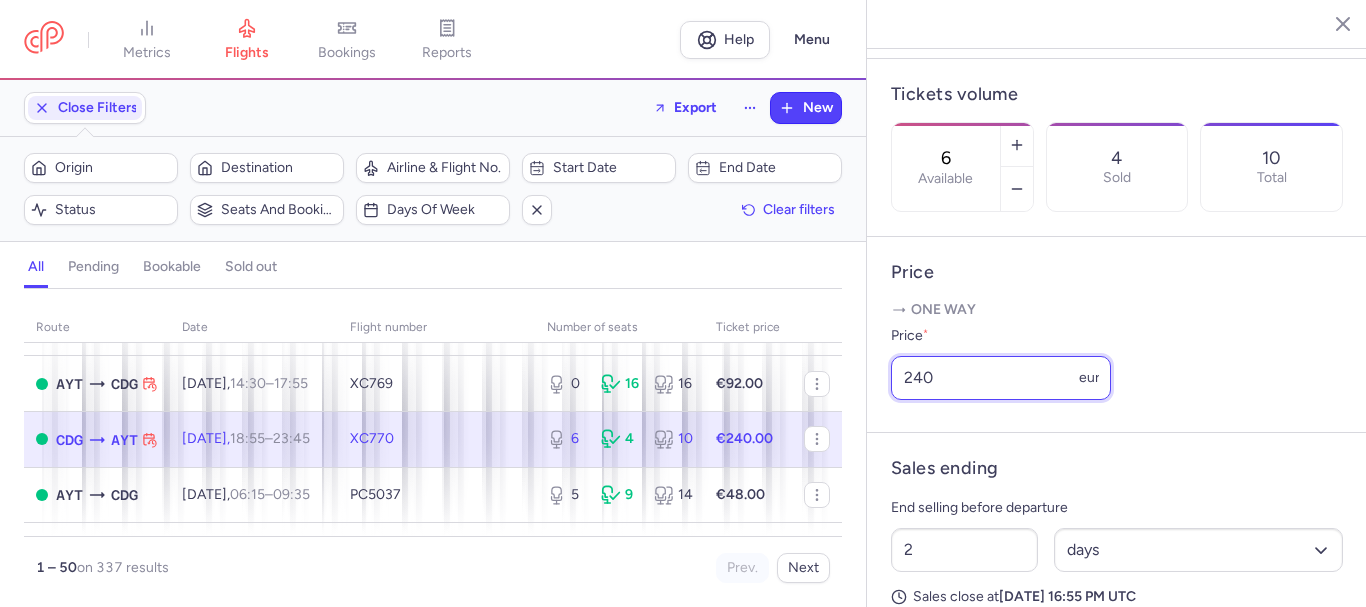 drag, startPoint x: 943, startPoint y: 401, endPoint x: 870, endPoint y: 391, distance: 73.68175 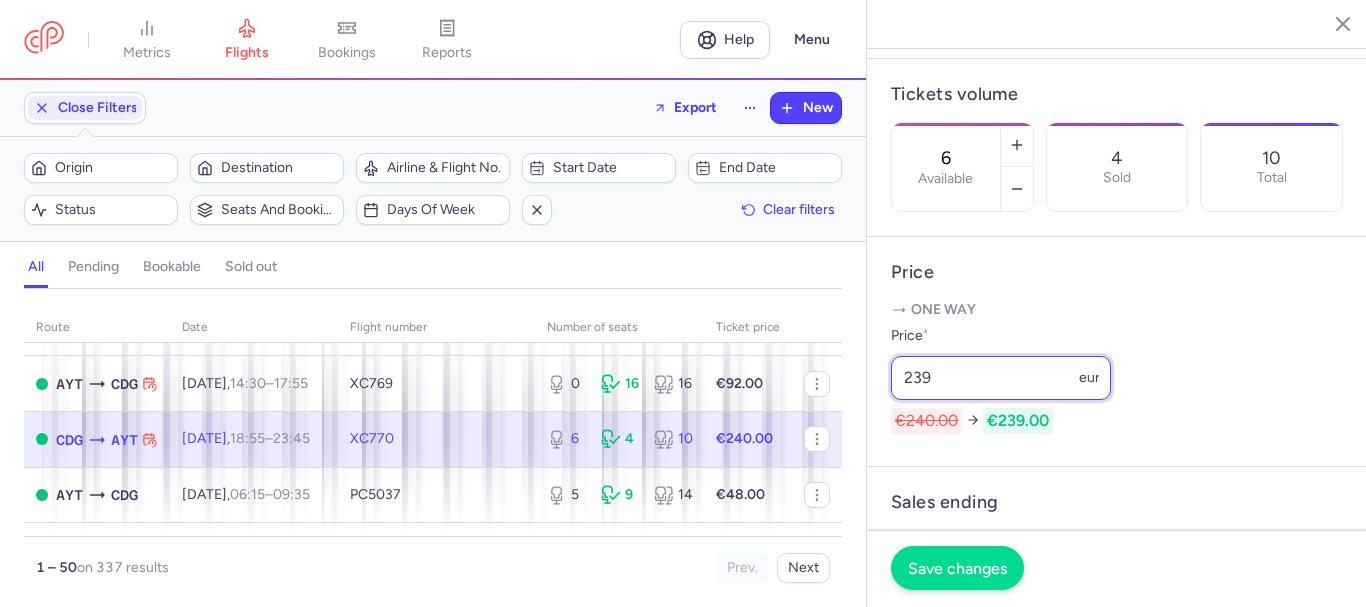 type on "239" 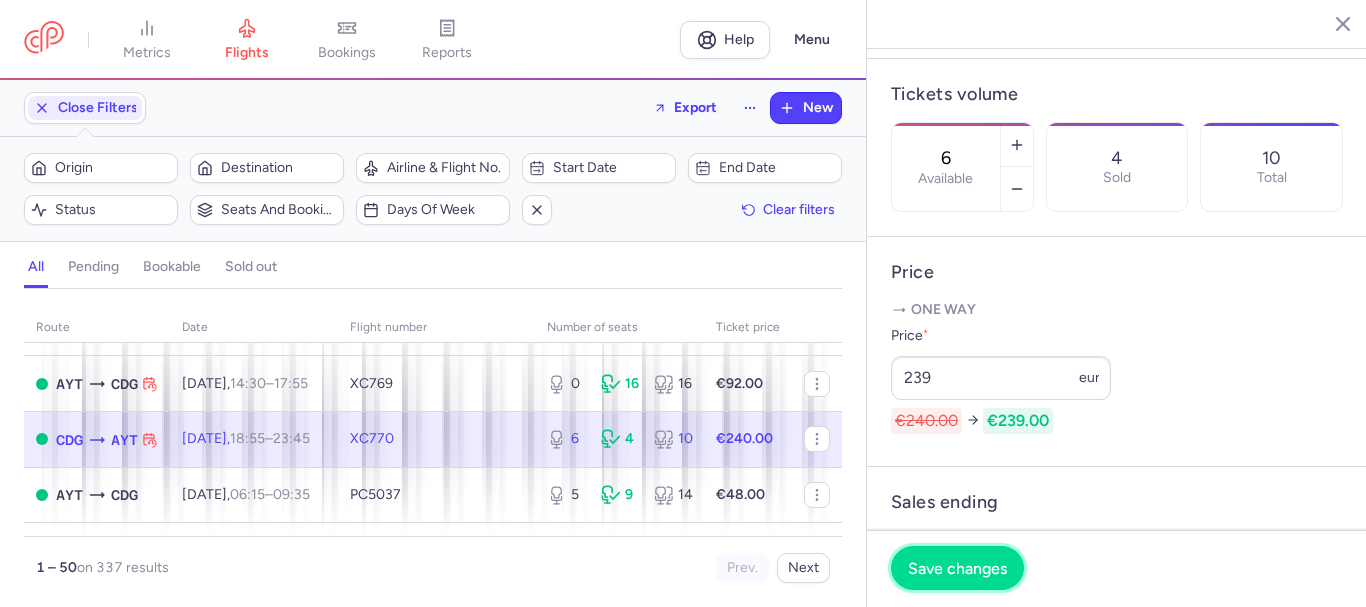 click on "Save changes" at bounding box center [957, 568] 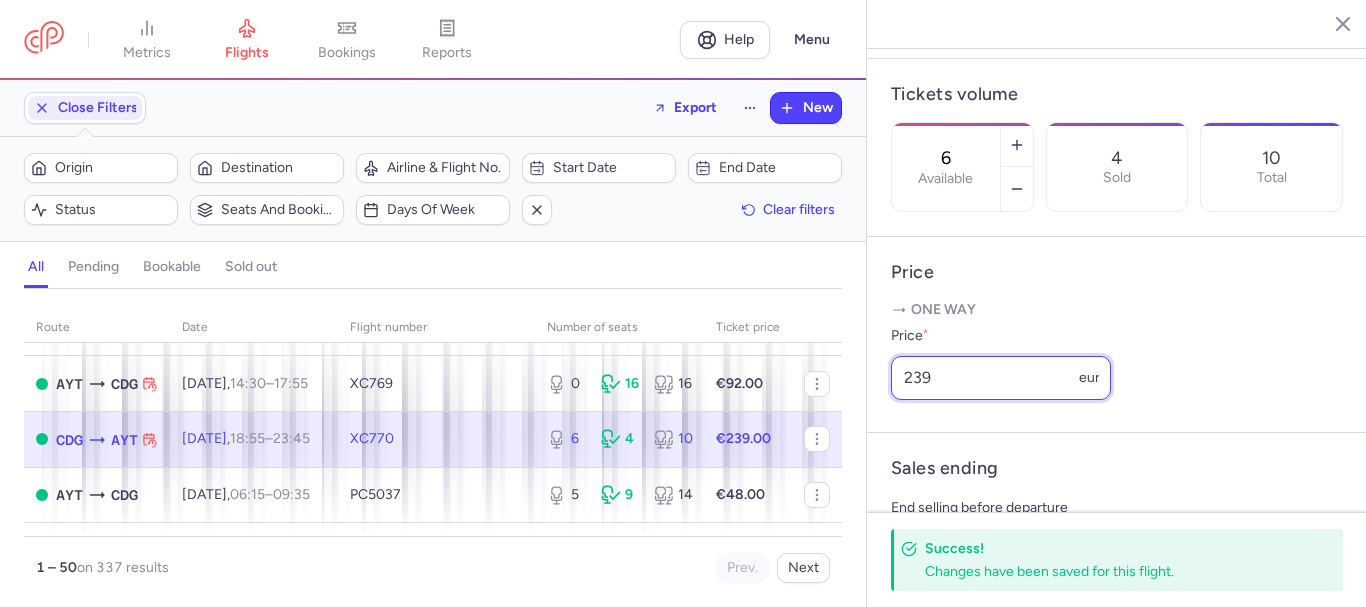 drag, startPoint x: 912, startPoint y: 404, endPoint x: 948, endPoint y: 404, distance: 36 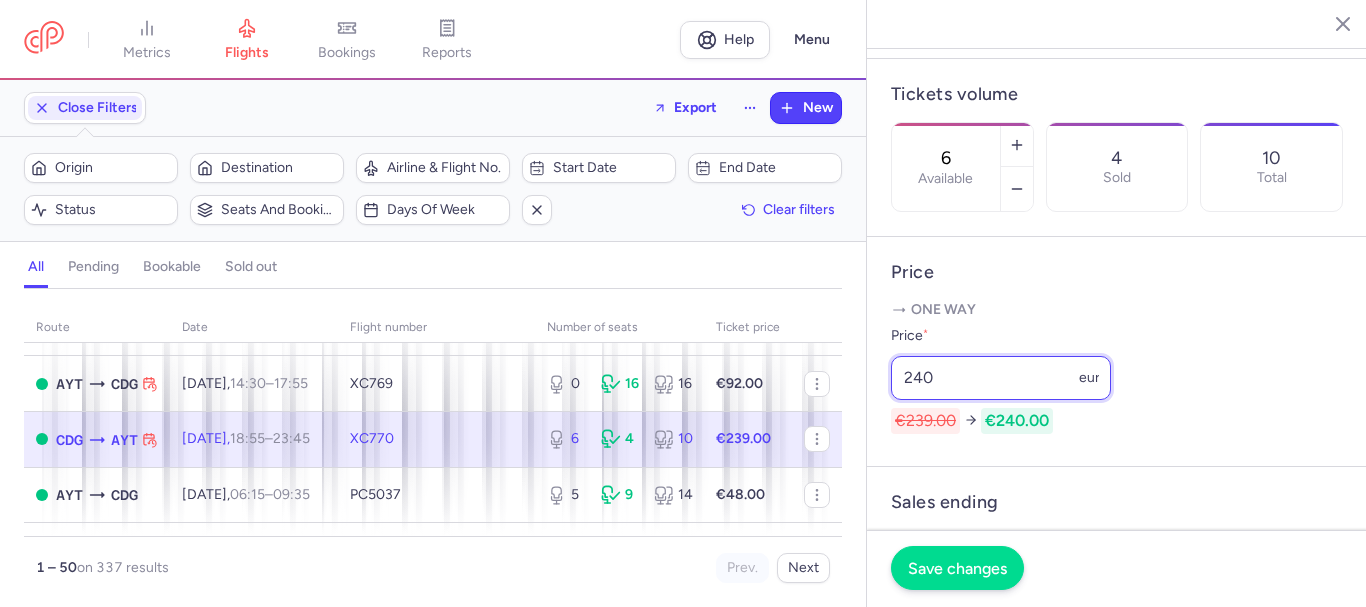 type on "240" 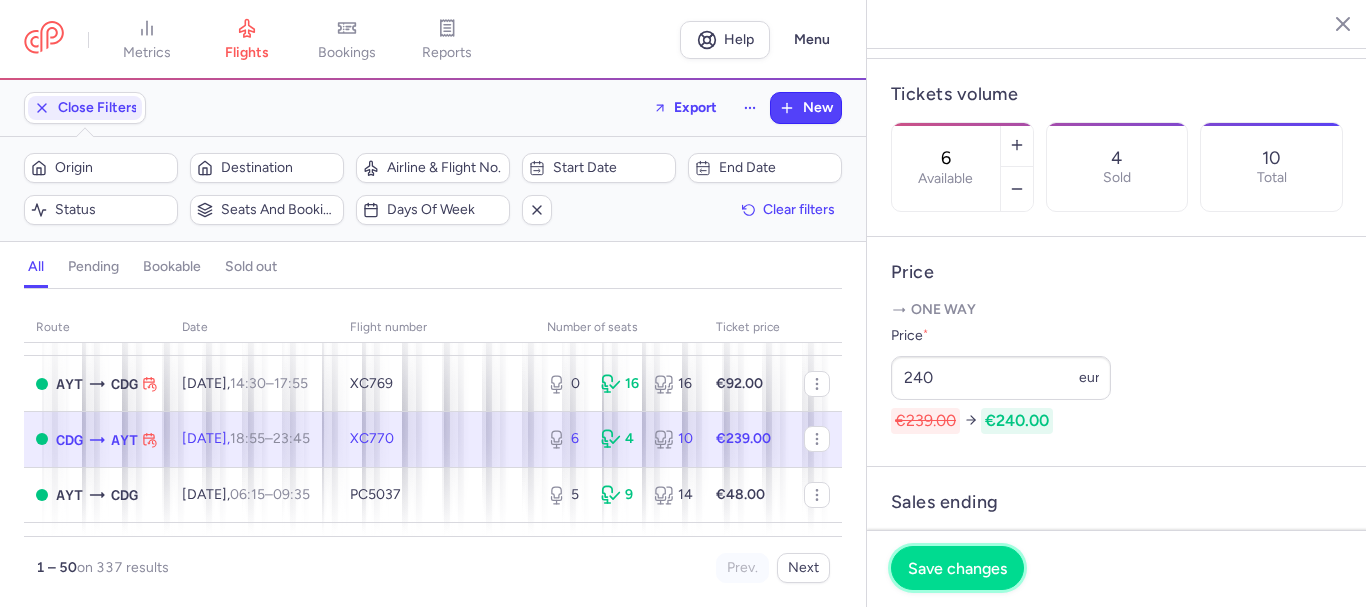drag, startPoint x: 979, startPoint y: 564, endPoint x: 957, endPoint y: 566, distance: 22.090721 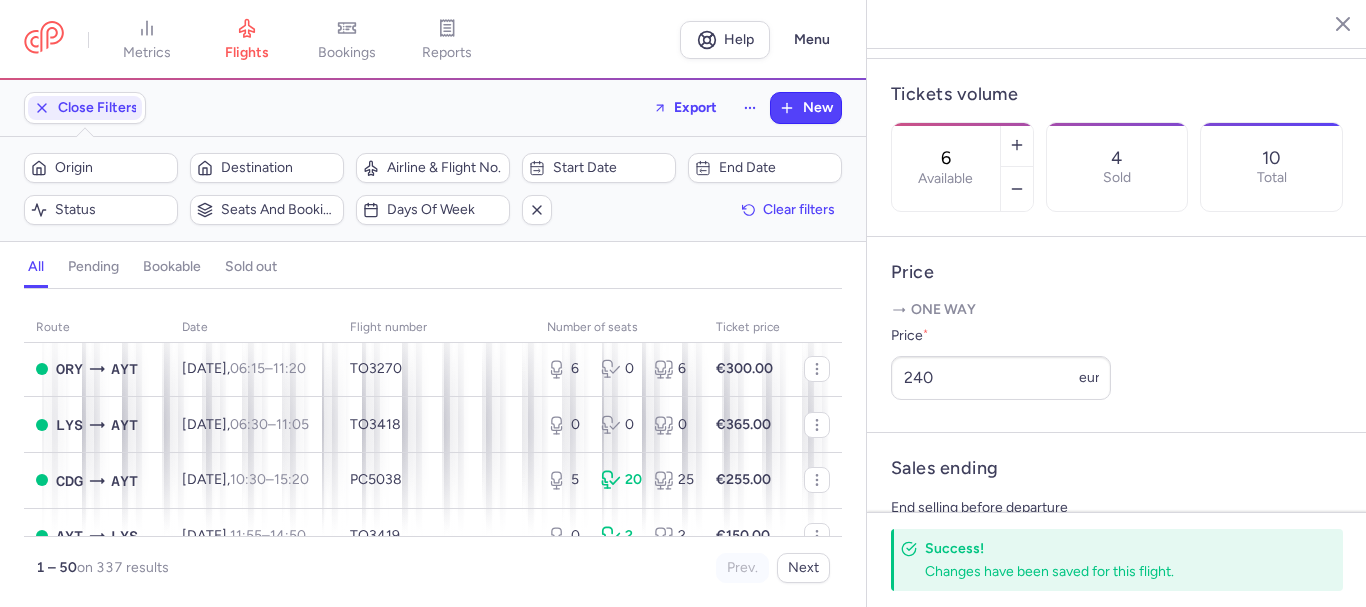scroll, scrollTop: 1000, scrollLeft: 0, axis: vertical 